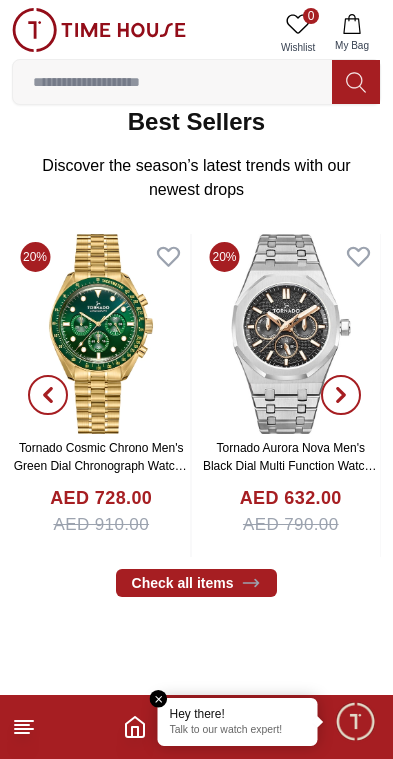 scroll, scrollTop: 321, scrollLeft: 0, axis: vertical 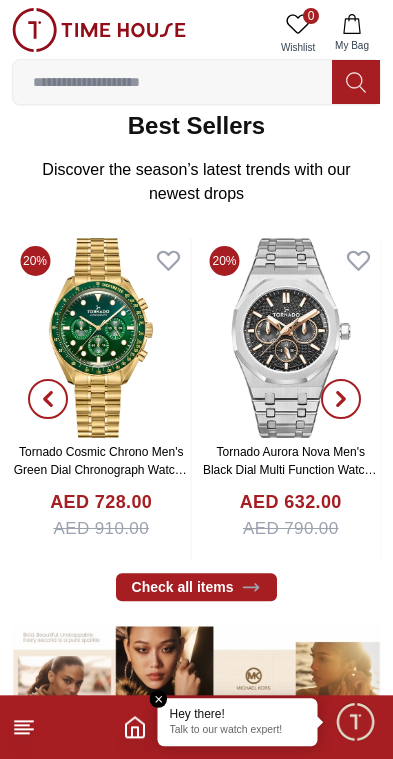 click 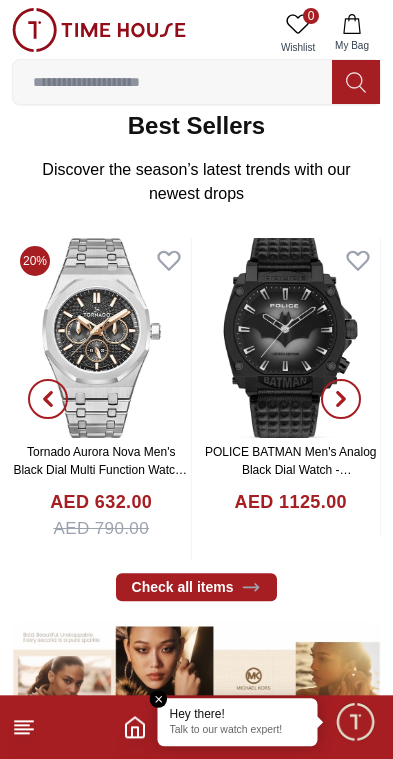 scroll, scrollTop: 321, scrollLeft: 0, axis: vertical 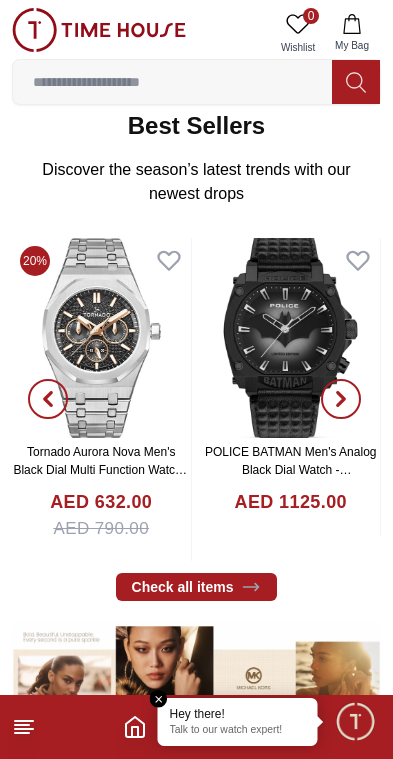click 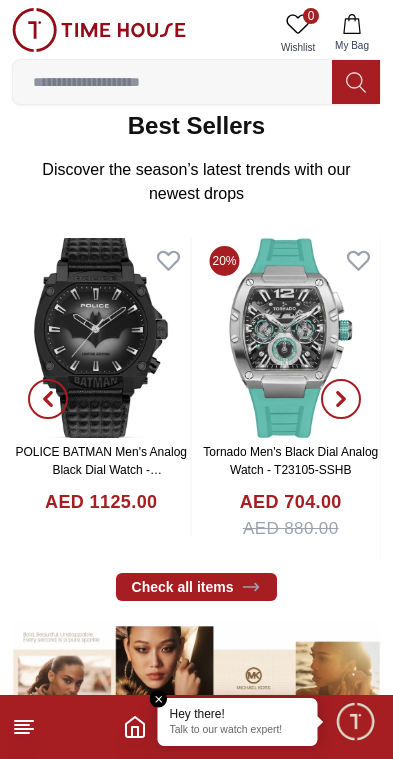 click at bounding box center (341, 399) 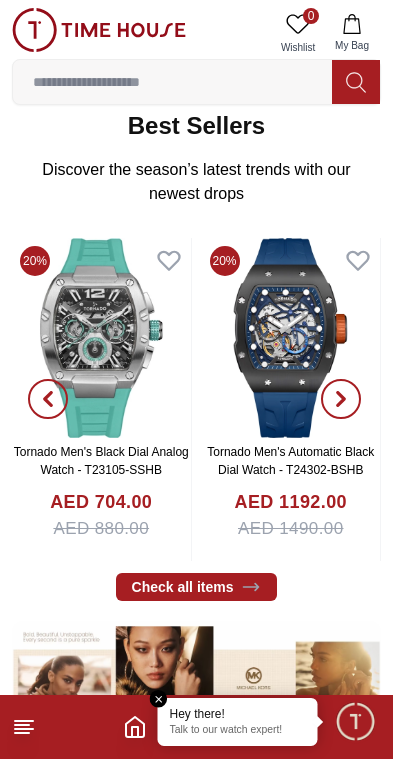 click at bounding box center (341, 399) 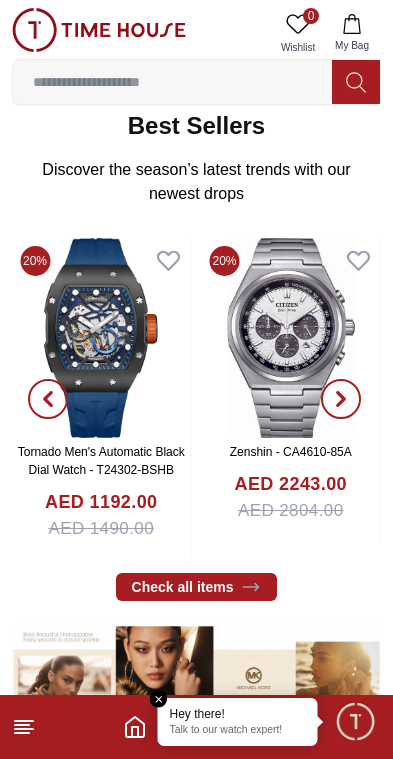 click 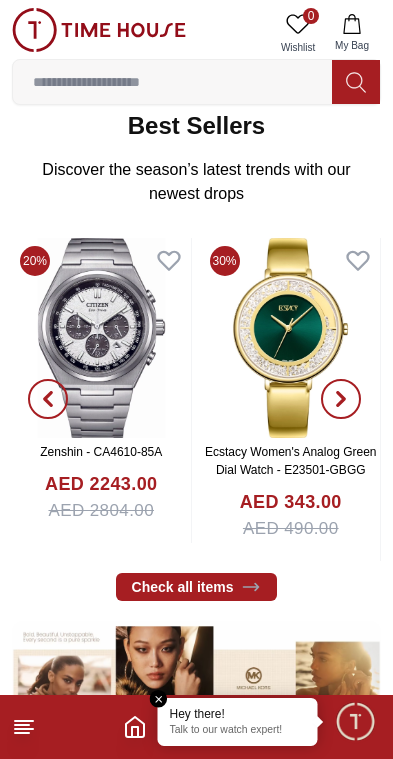 click 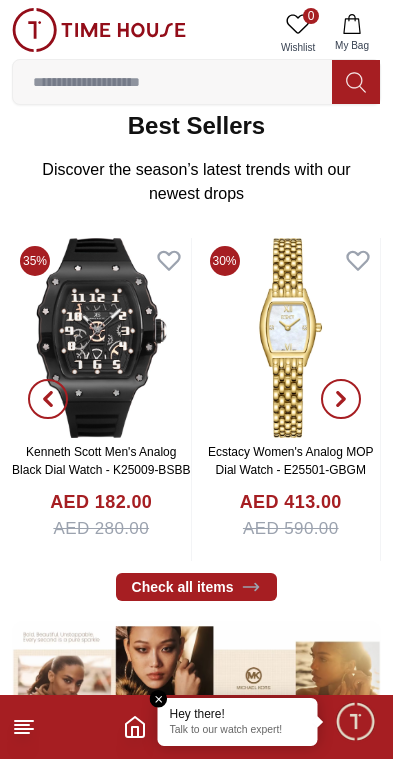 click at bounding box center [101, 338] 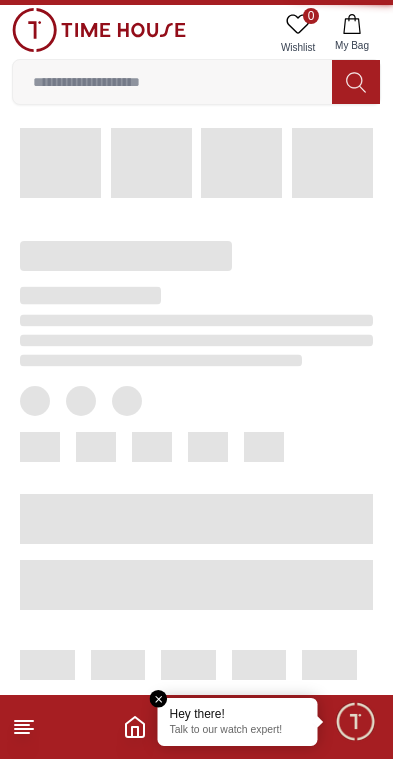 scroll, scrollTop: 0, scrollLeft: 0, axis: both 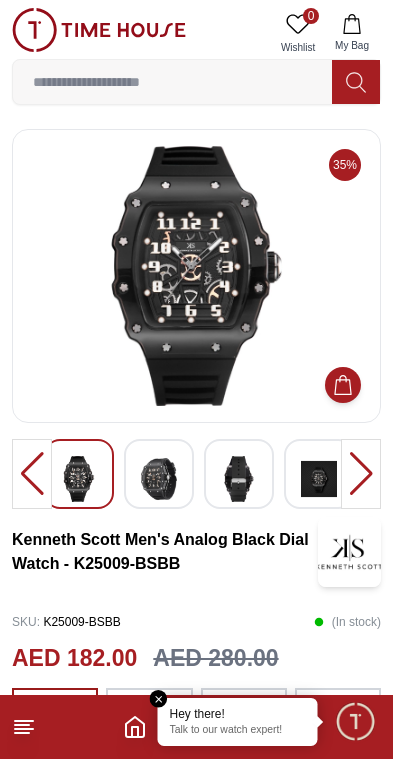 click at bounding box center (159, 479) 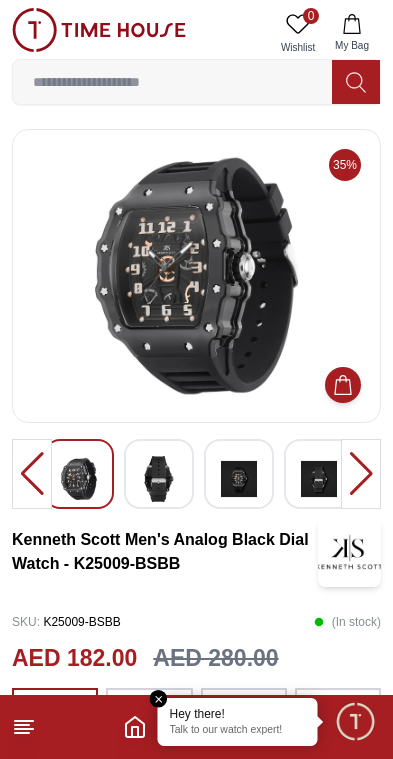 click at bounding box center [159, 479] 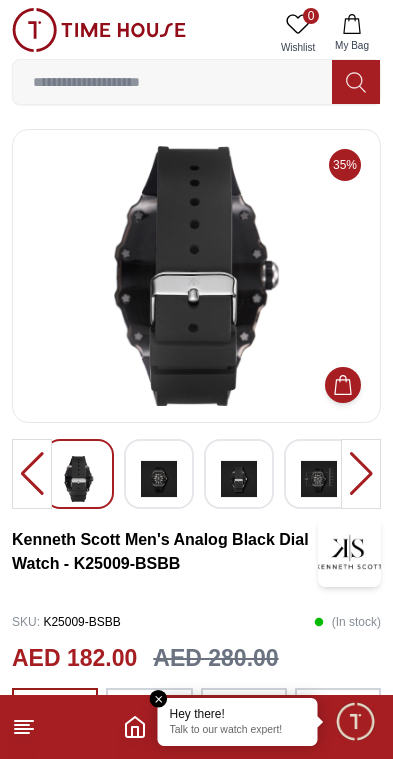 click at bounding box center (159, 479) 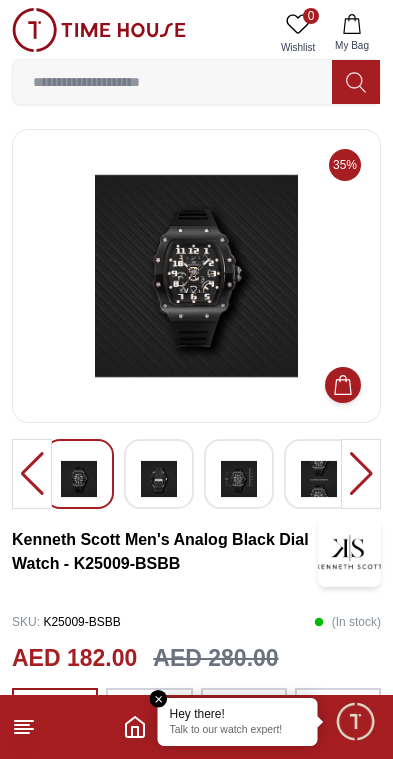 click at bounding box center [159, 474] 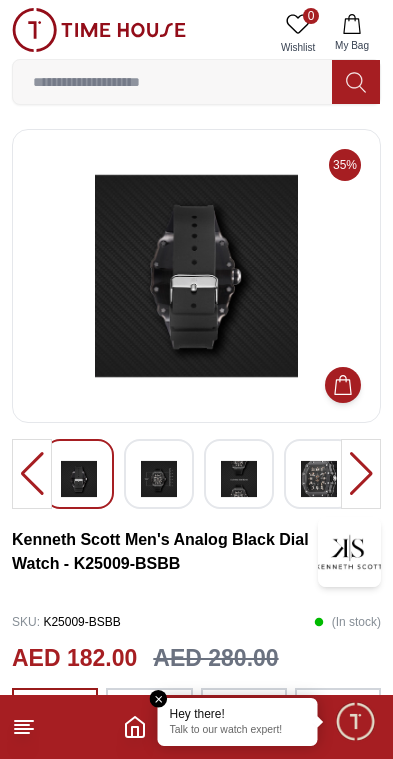 click at bounding box center [159, 479] 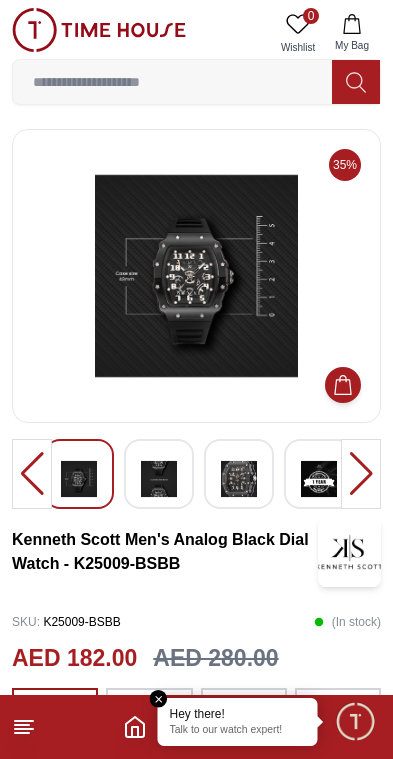 click at bounding box center [239, 479] 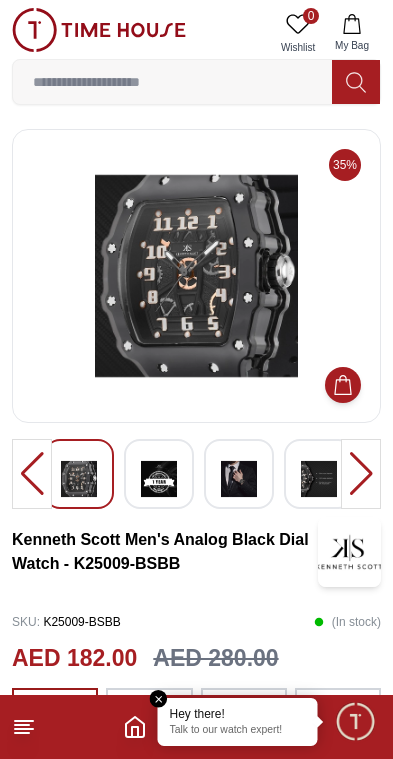 click at bounding box center (239, 479) 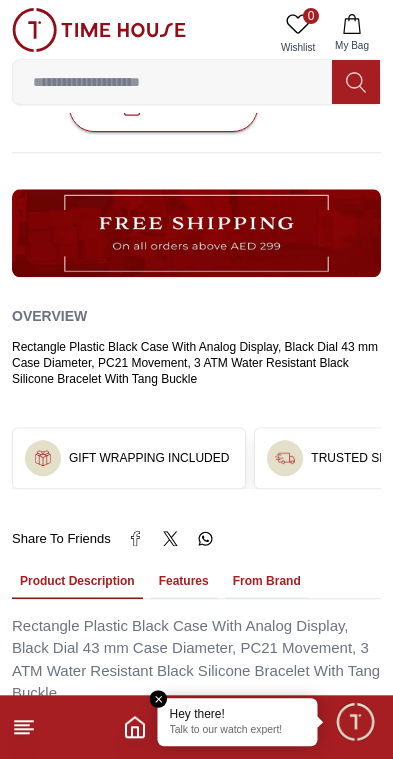 scroll, scrollTop: 986, scrollLeft: 0, axis: vertical 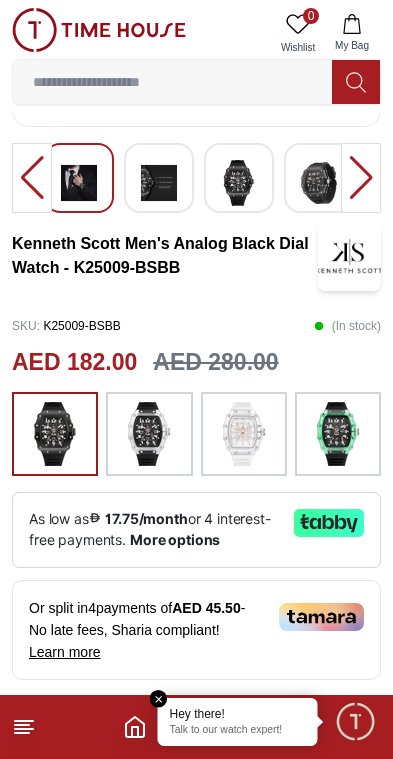 click at bounding box center (159, 699) 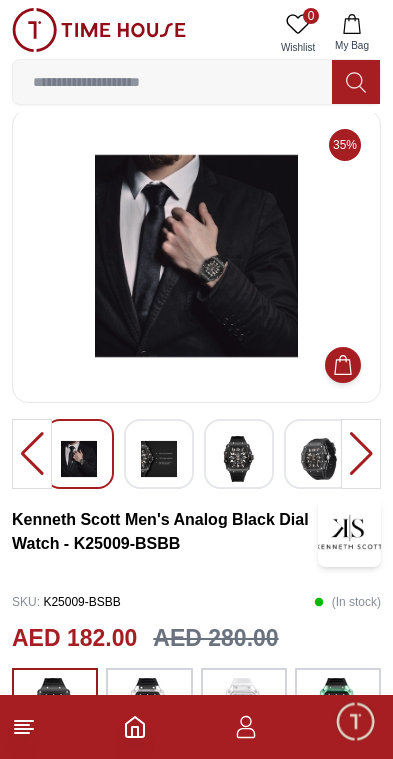 scroll, scrollTop: 0, scrollLeft: 0, axis: both 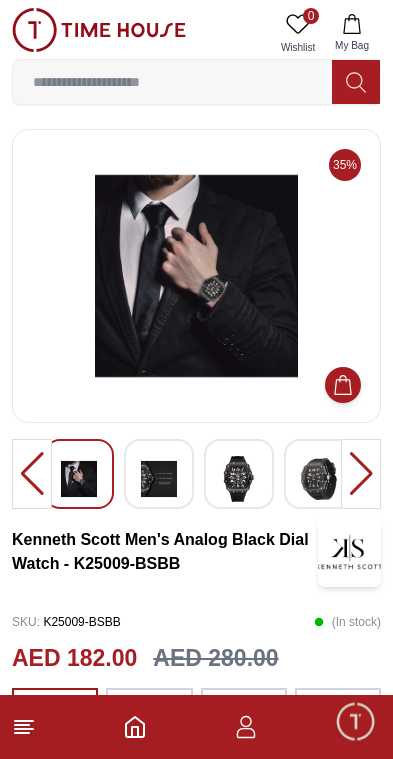 click at bounding box center (361, 474) 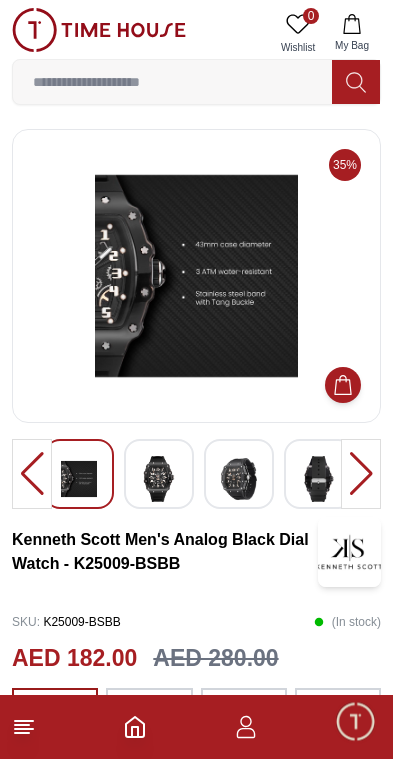 click at bounding box center [361, 474] 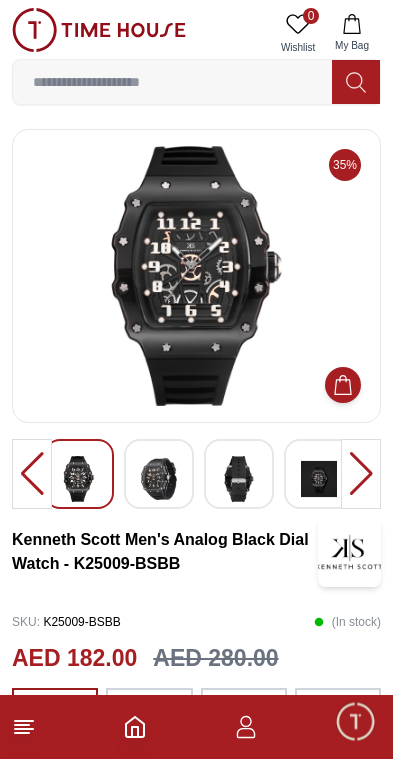 click at bounding box center (361, 474) 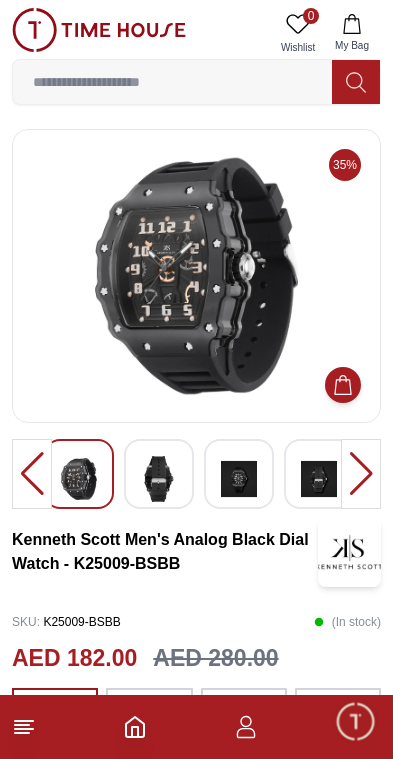 click 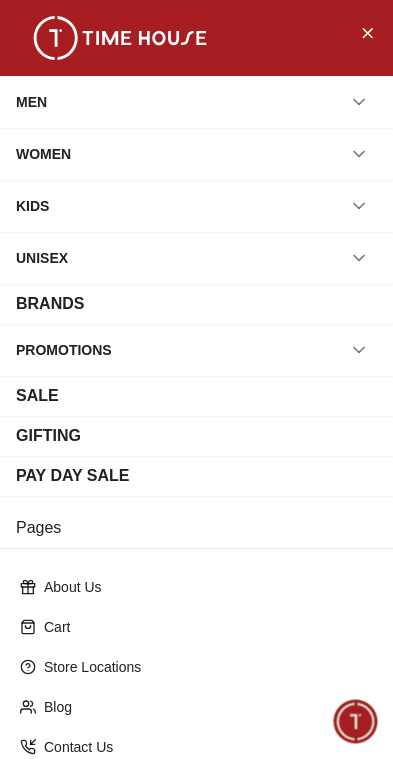 click 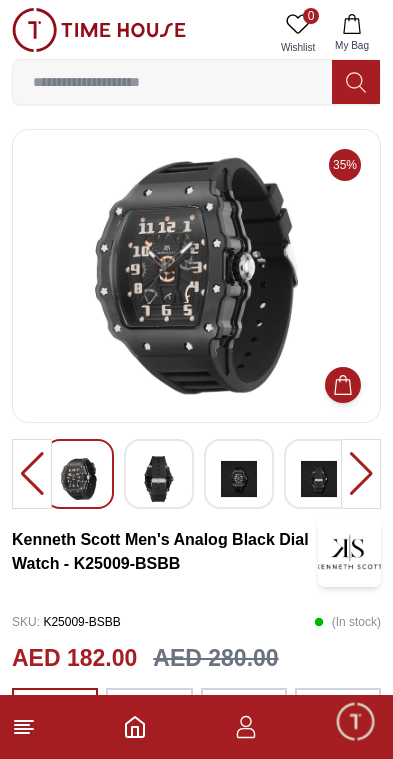 click 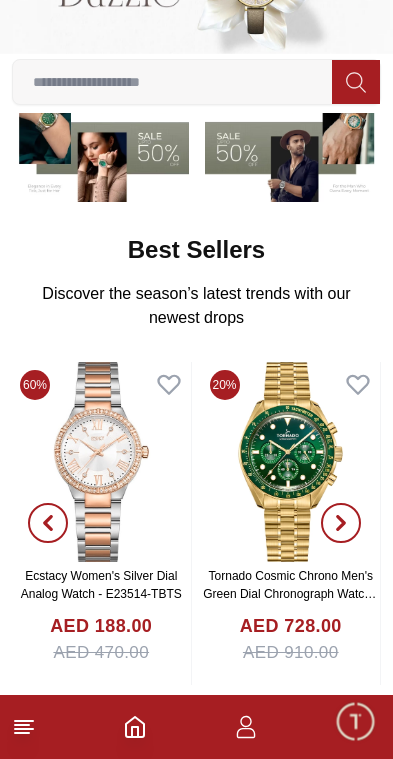 scroll, scrollTop: 199, scrollLeft: 0, axis: vertical 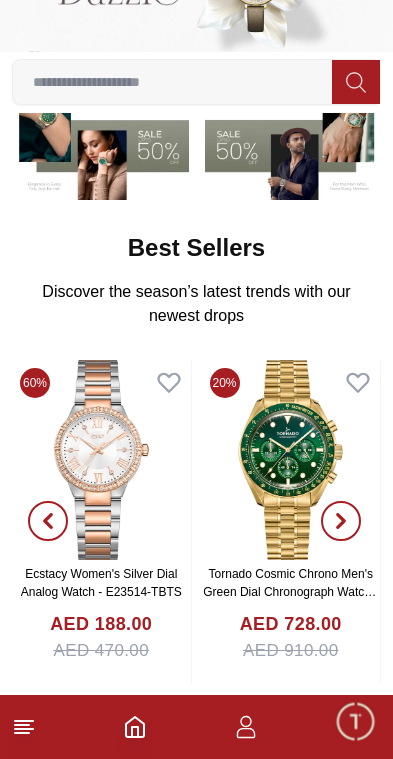 click at bounding box center (341, 521) 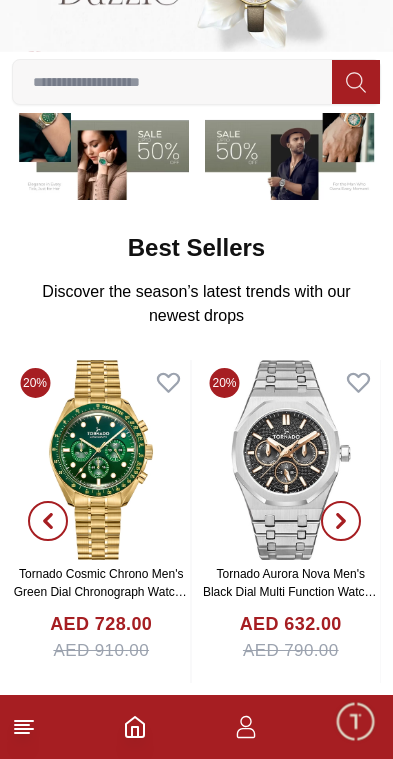 click at bounding box center [341, 521] 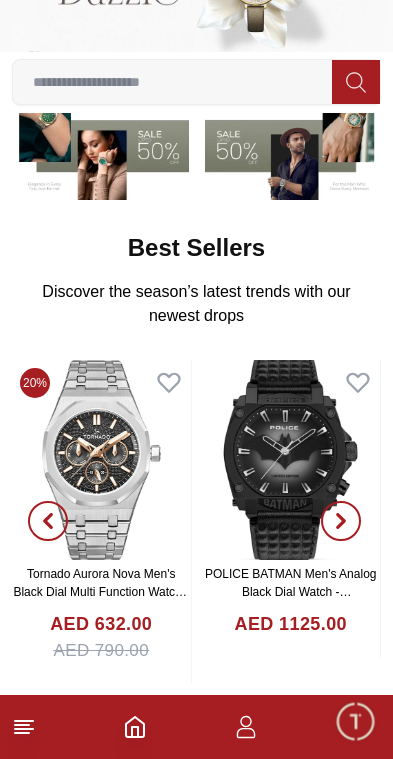 click at bounding box center [341, 521] 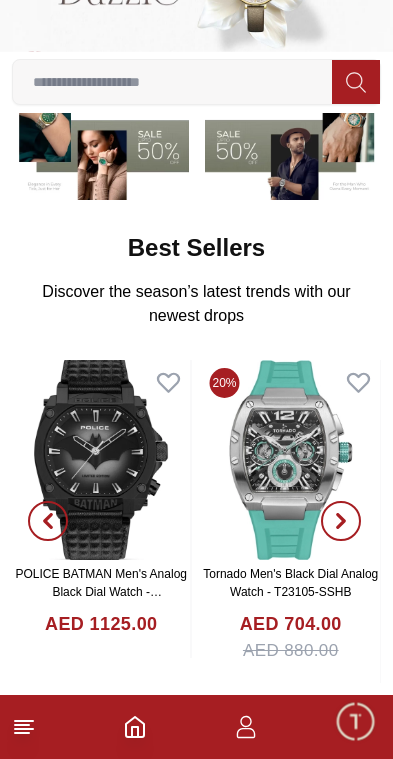 click at bounding box center (341, 521) 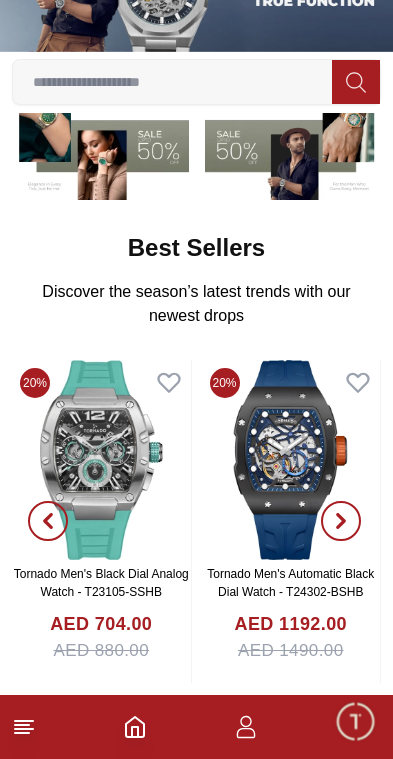 click at bounding box center [341, 521] 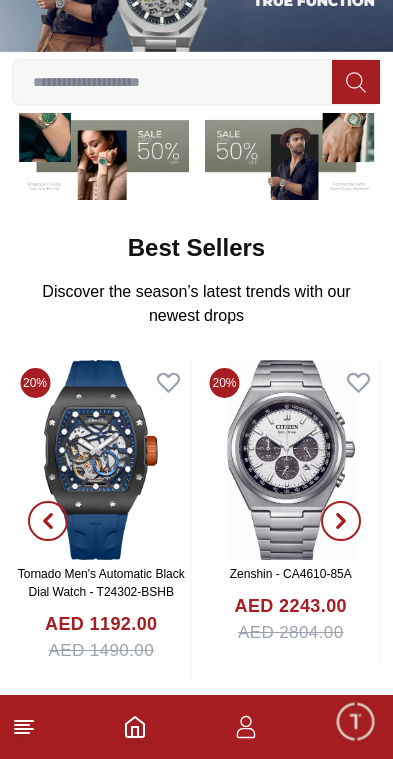 click 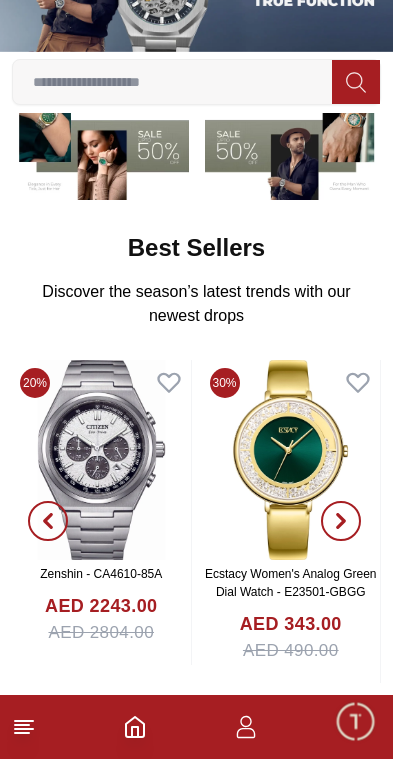 click at bounding box center [341, 521] 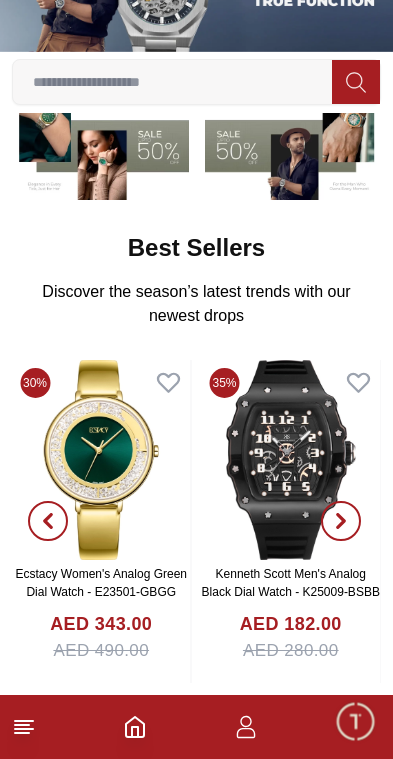 click 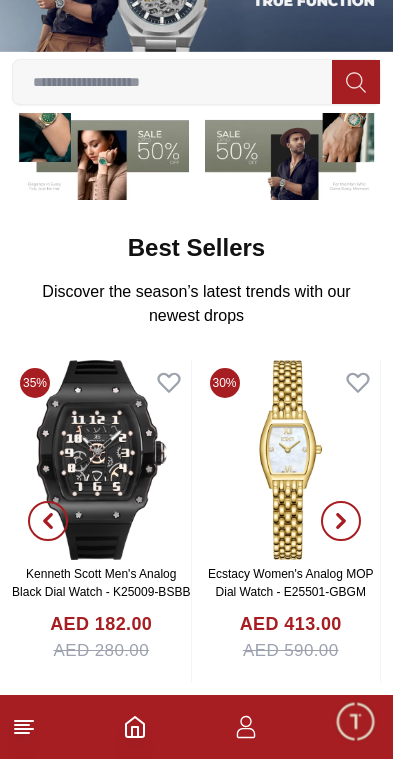 click at bounding box center [341, 521] 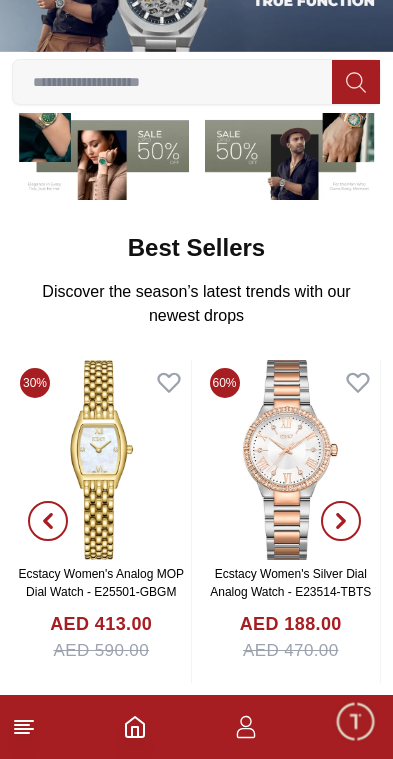 click 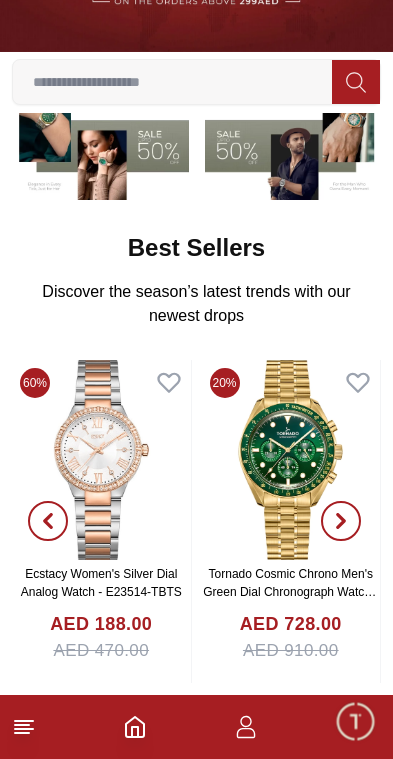 click at bounding box center [341, 521] 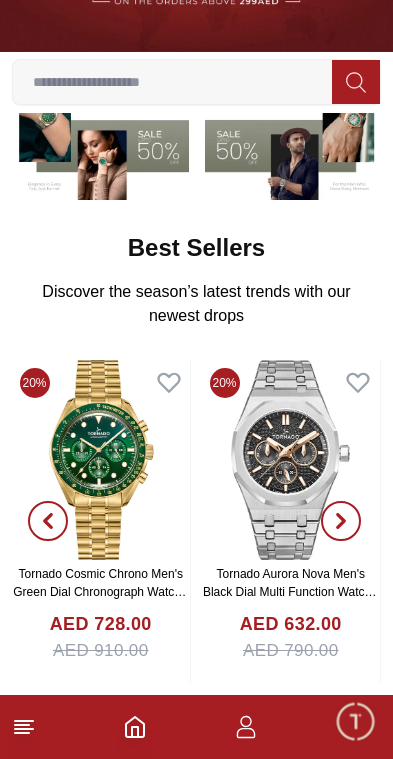 click 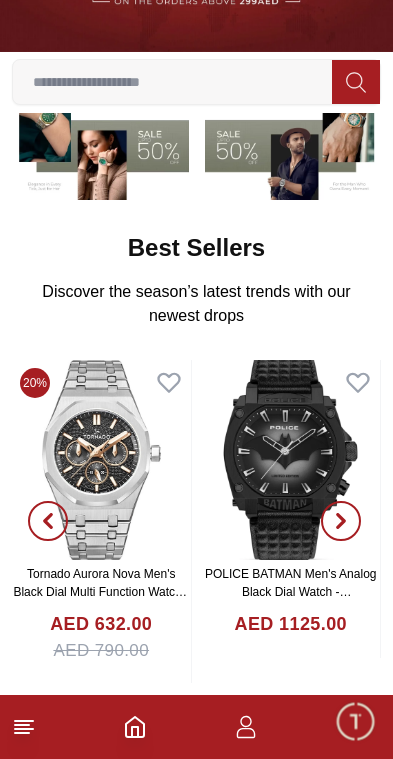 click at bounding box center (341, 521) 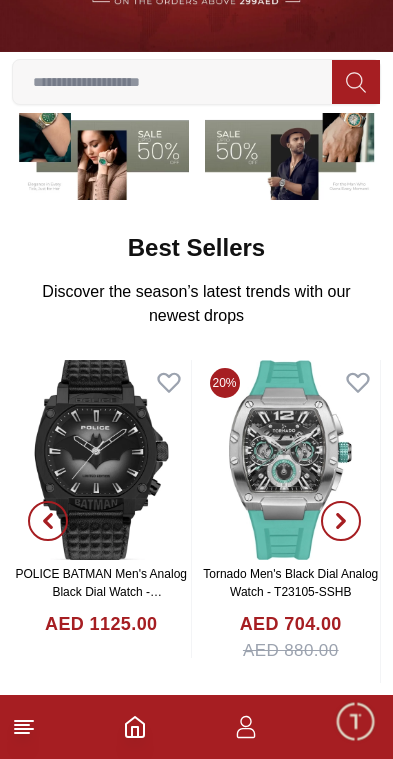 click 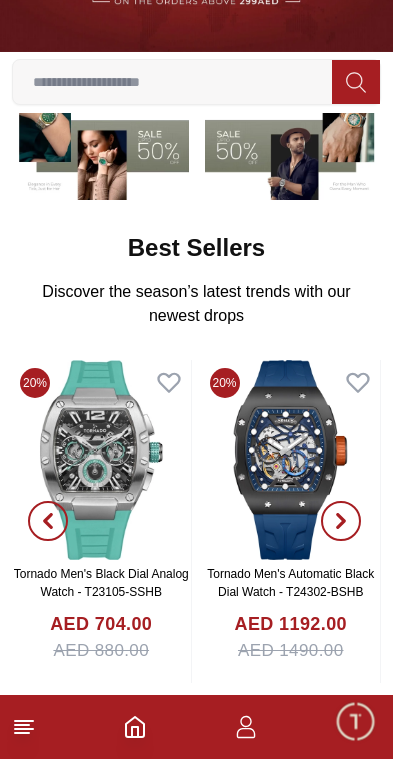 click 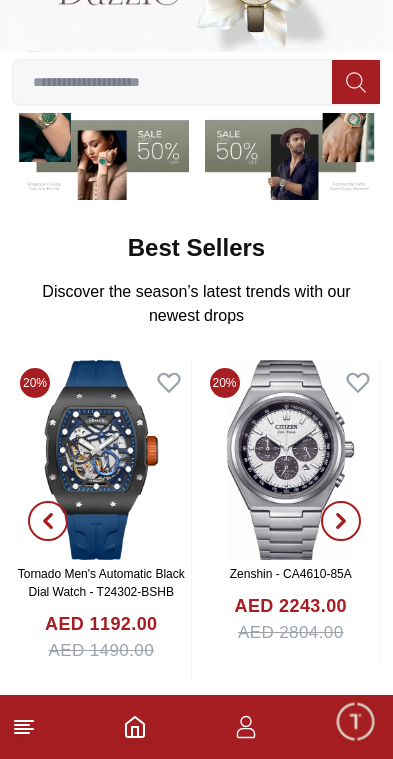 click at bounding box center (341, 521) 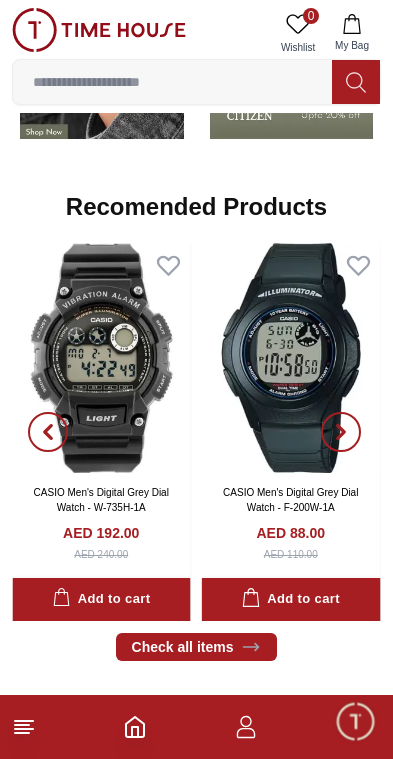 scroll, scrollTop: 1812, scrollLeft: 0, axis: vertical 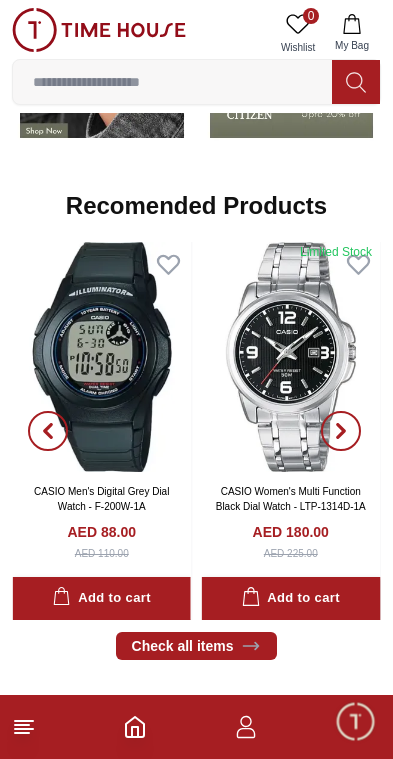 click at bounding box center (341, 431) 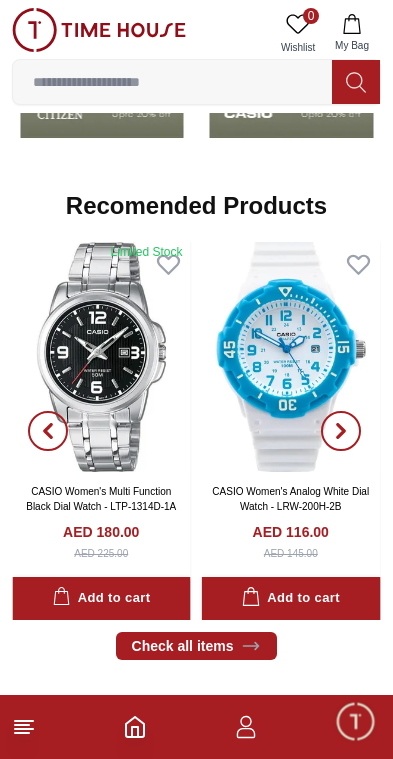 click at bounding box center [341, 431] 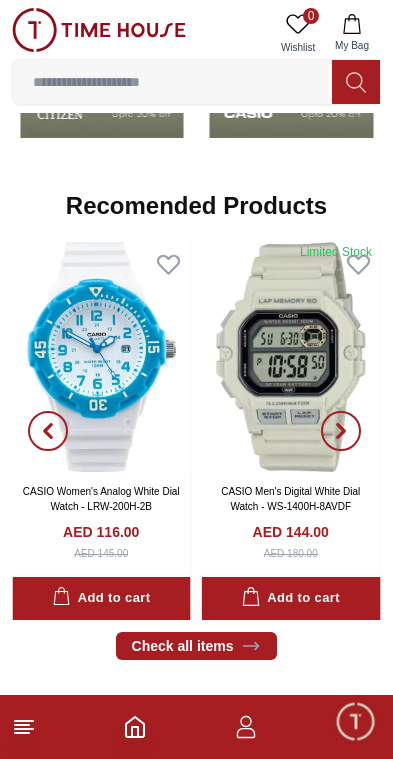 click at bounding box center [341, 431] 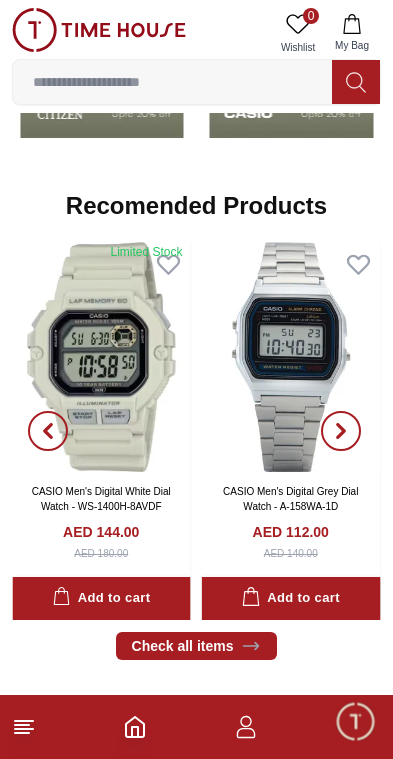 click 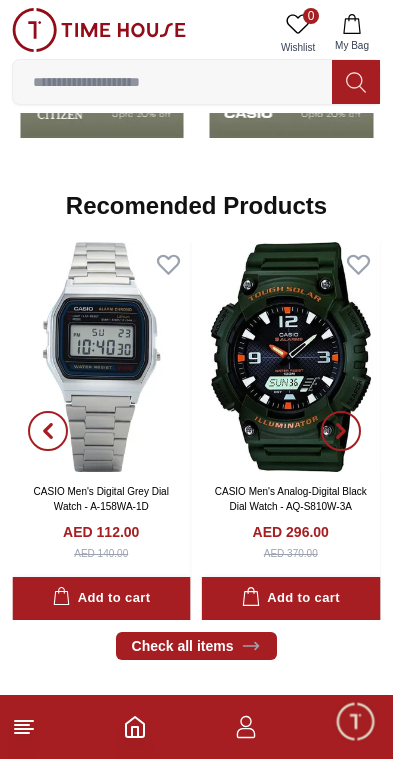 click 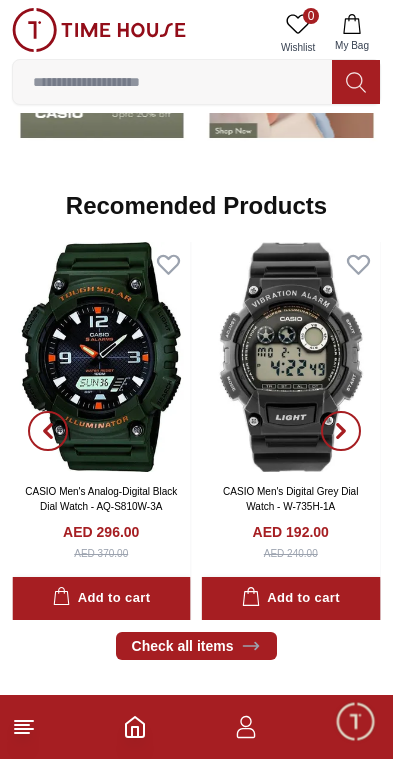 click 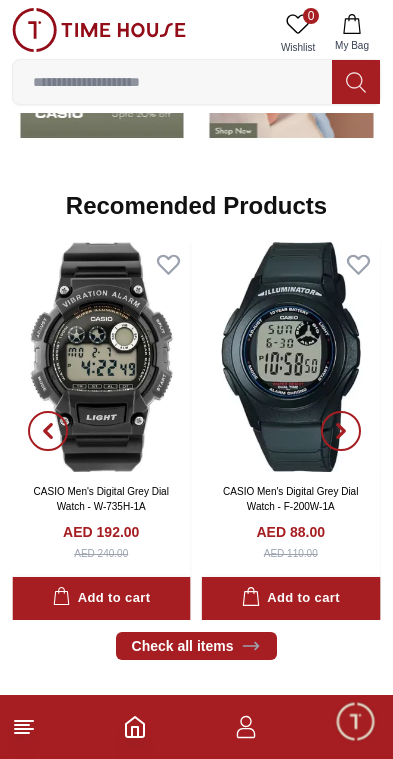 click 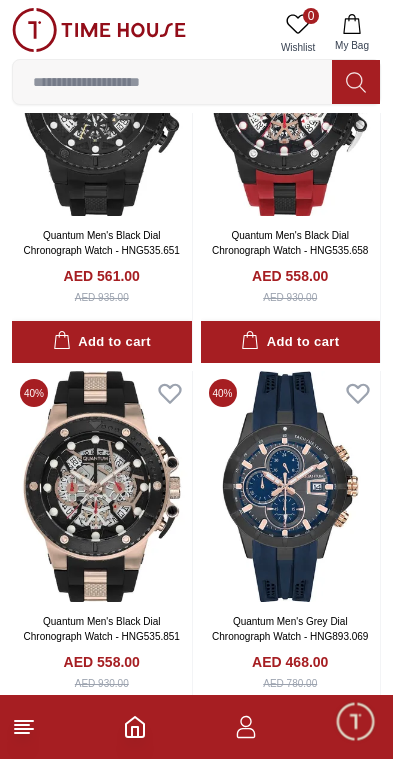 scroll, scrollTop: 640, scrollLeft: 0, axis: vertical 